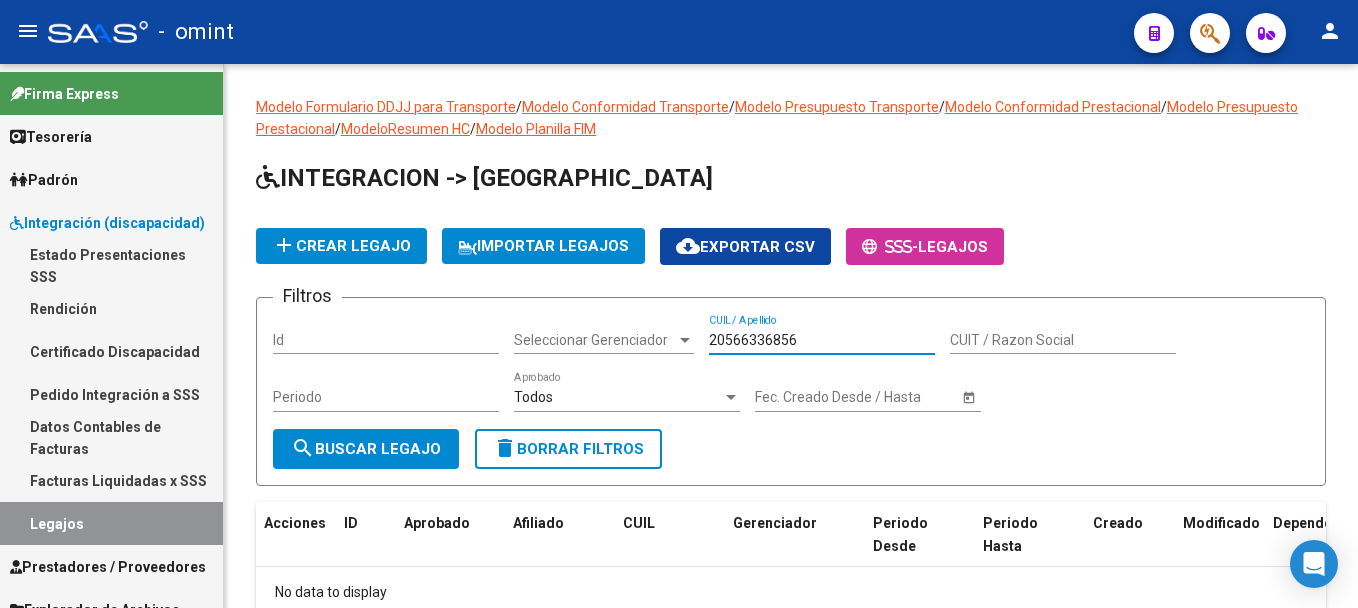 scroll, scrollTop: 0, scrollLeft: 0, axis: both 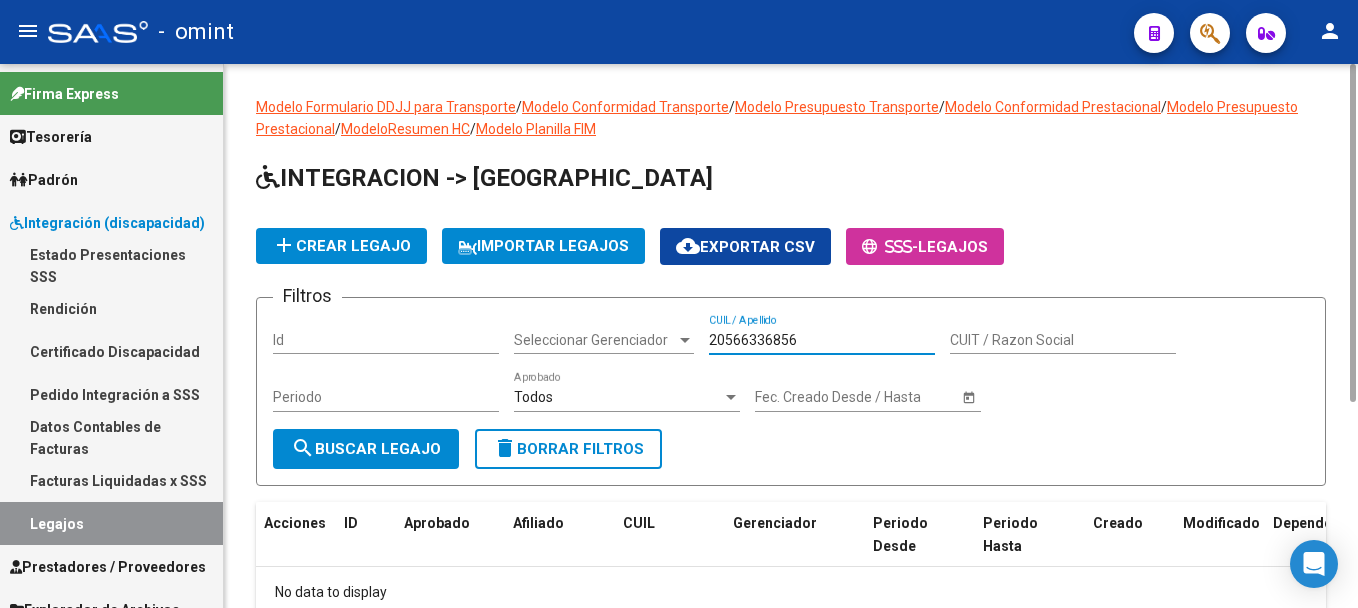 click on "20566336856" at bounding box center (822, 340) 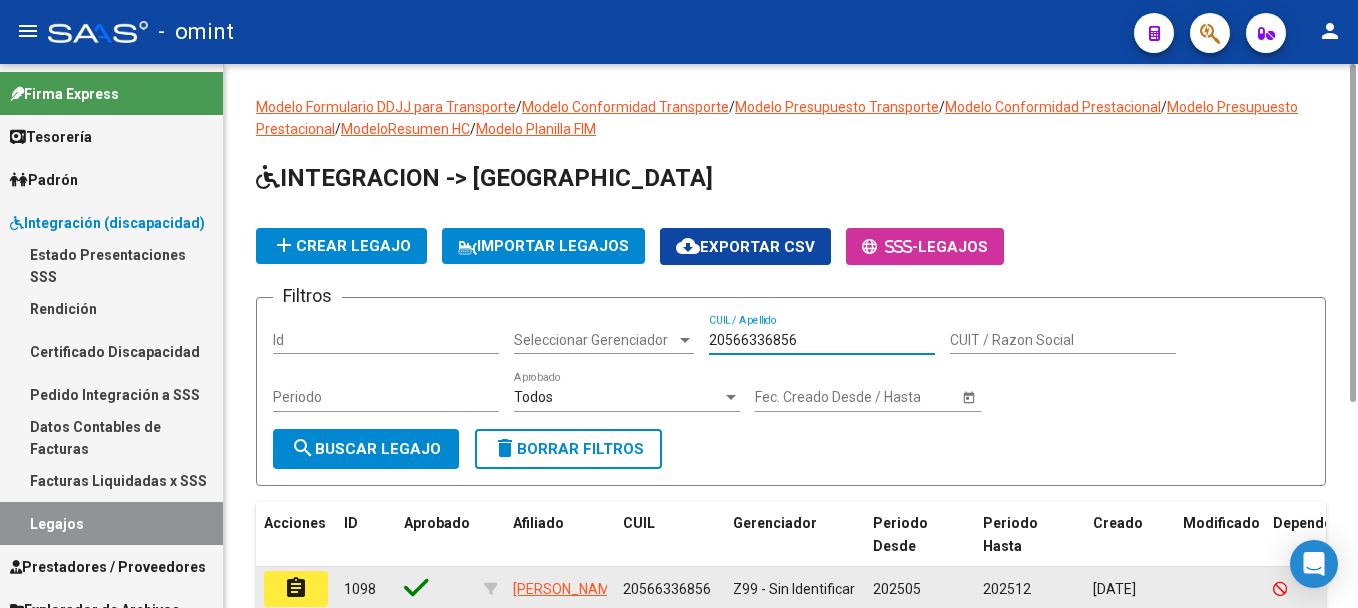 click on "assignment" 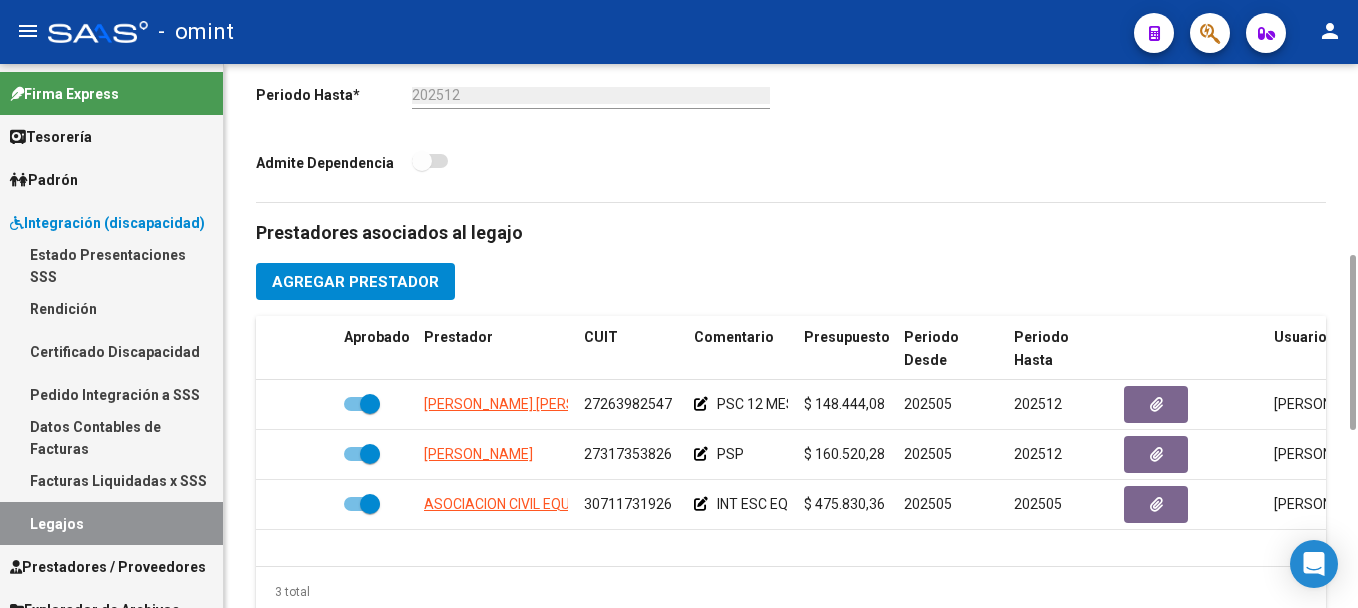 scroll, scrollTop: 583, scrollLeft: 0, axis: vertical 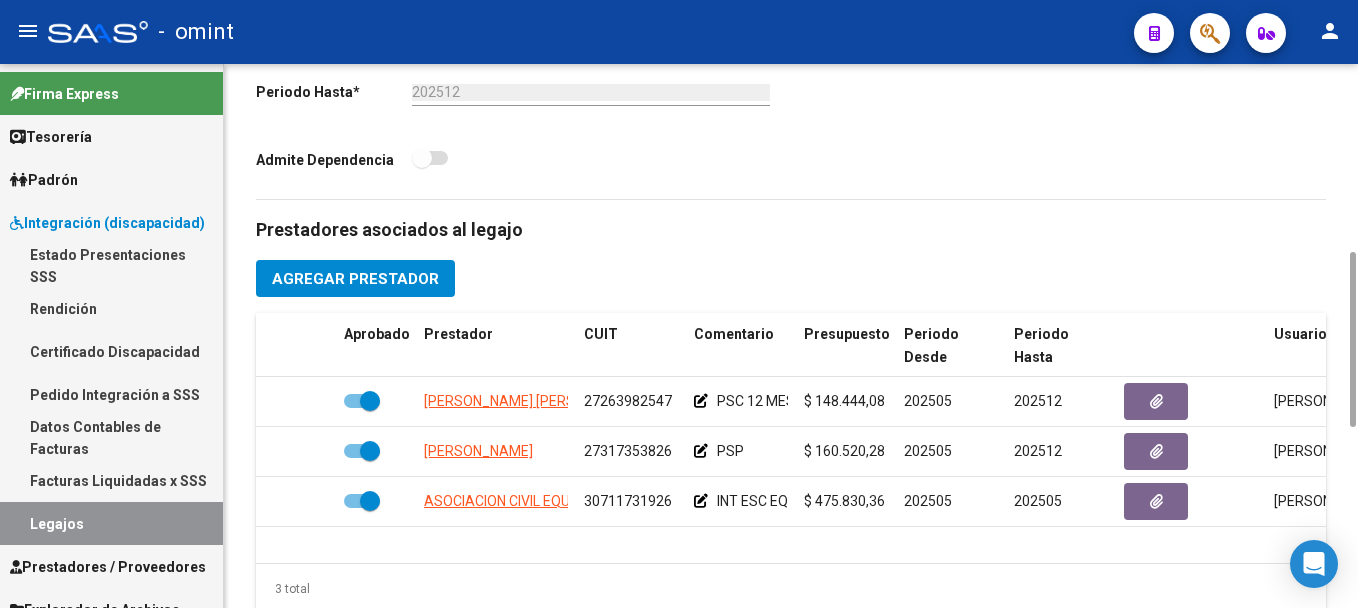 drag, startPoint x: 1349, startPoint y: 173, endPoint x: 1361, endPoint y: 537, distance: 364.19775 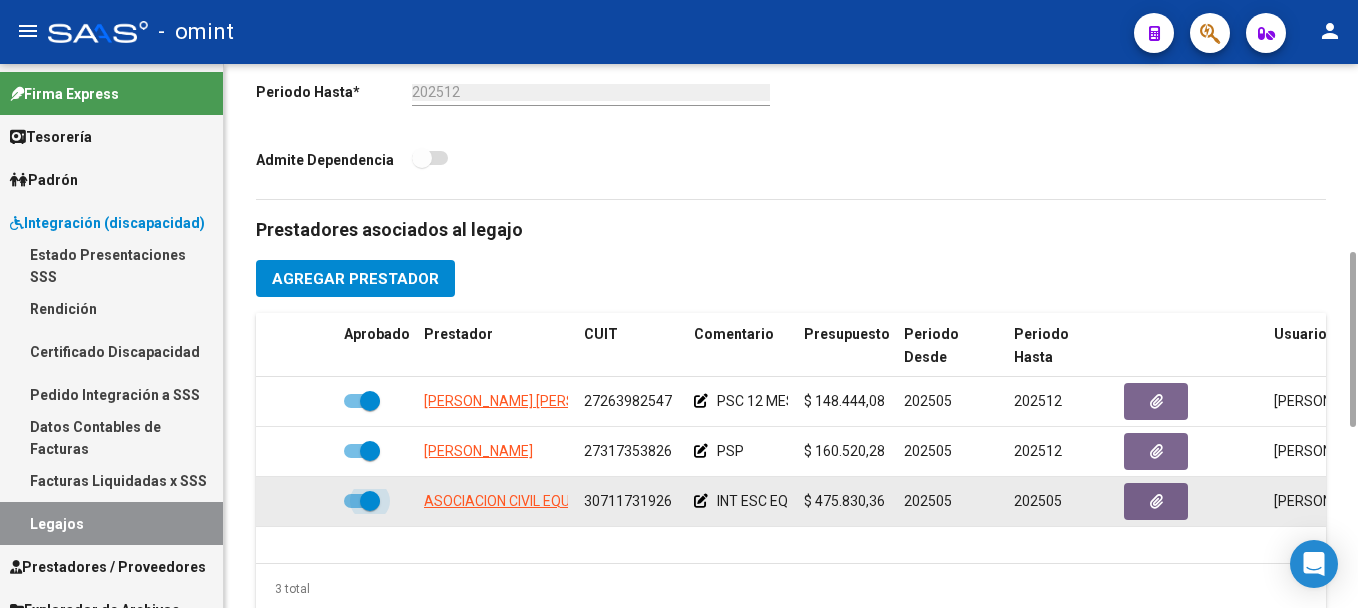 click at bounding box center [370, 501] 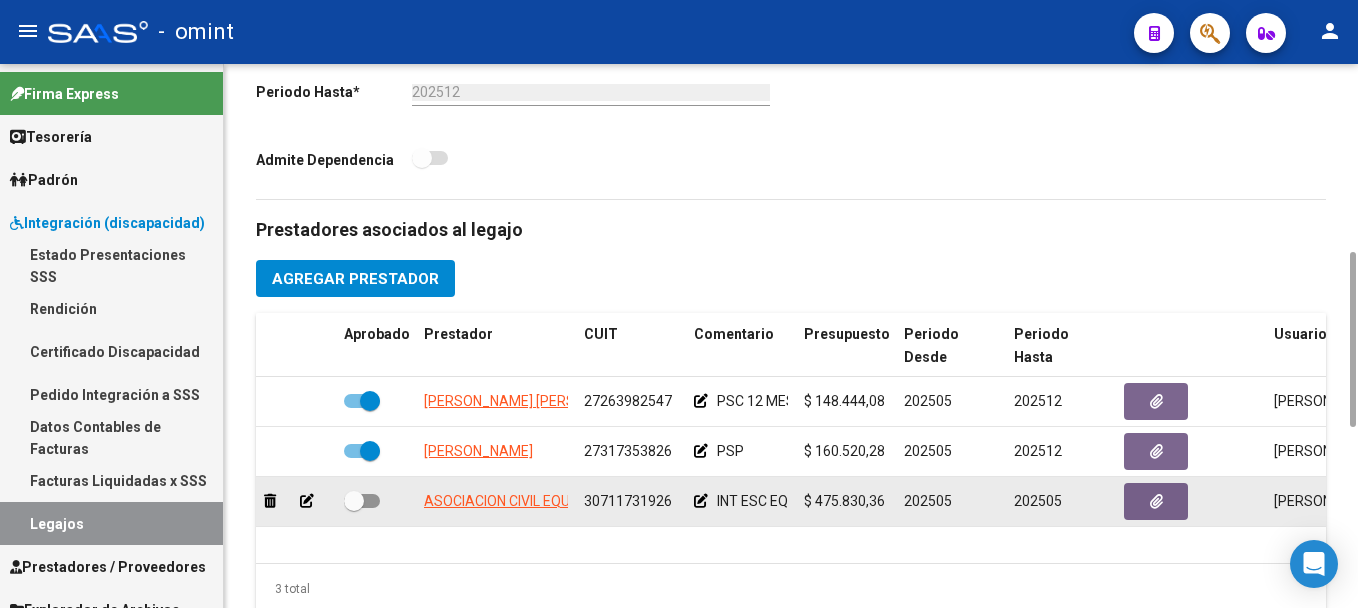 click 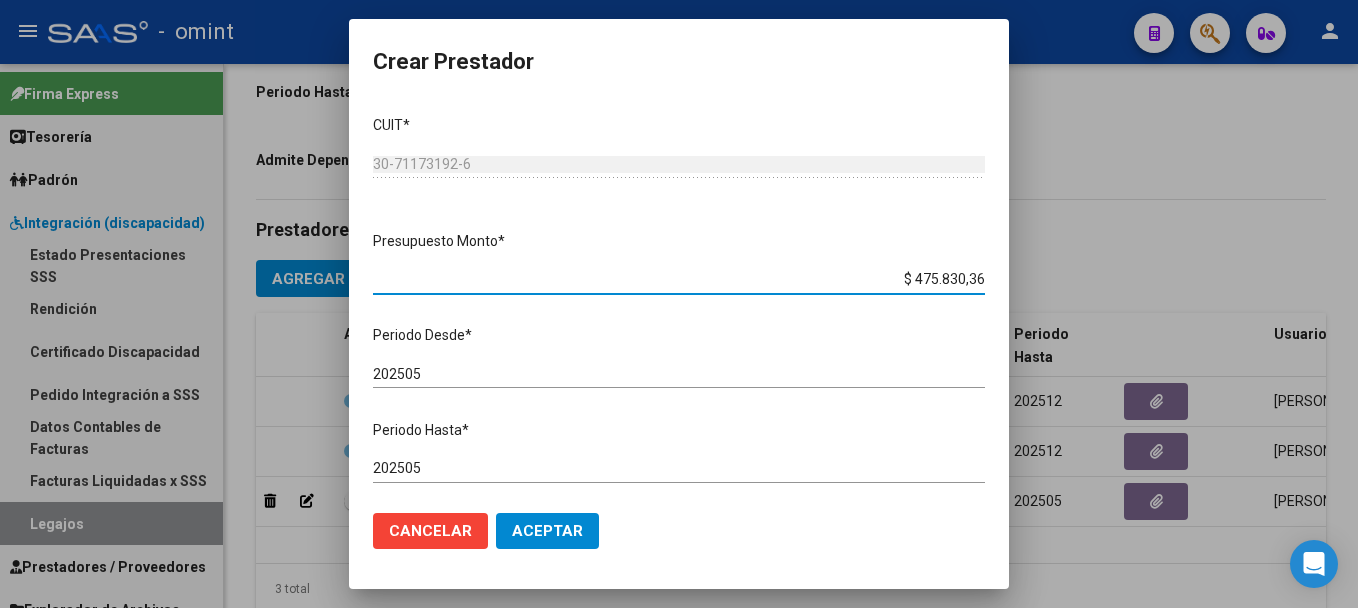 click on "202505" at bounding box center (679, 374) 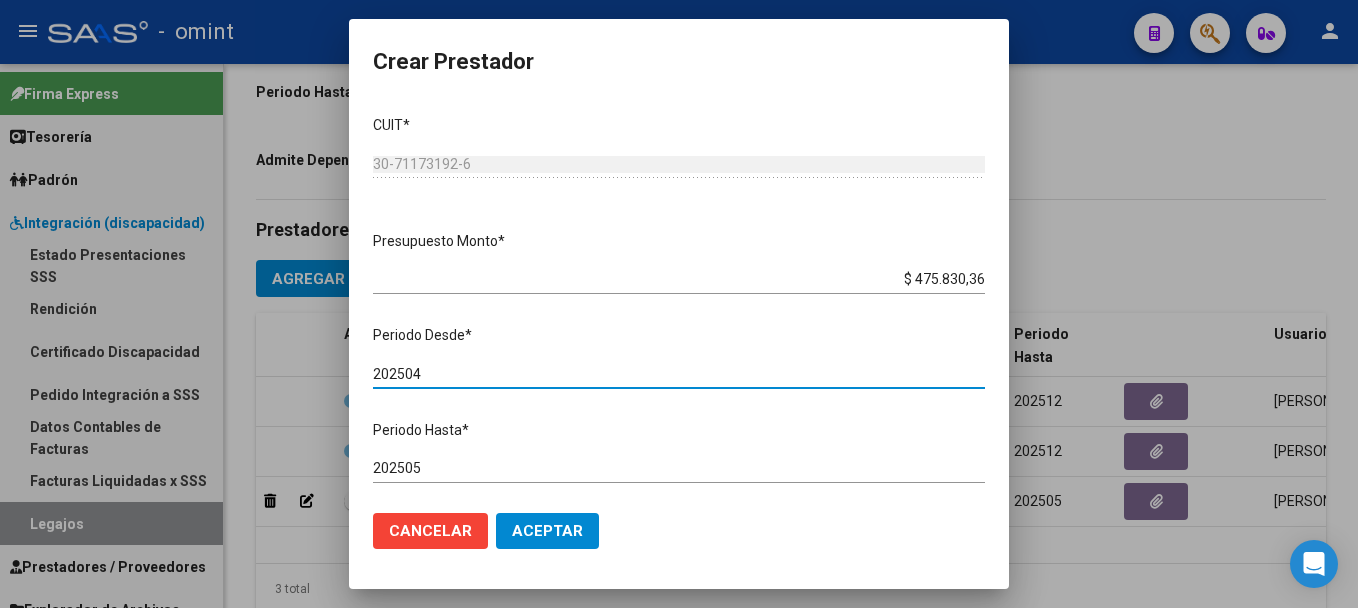type on "202504" 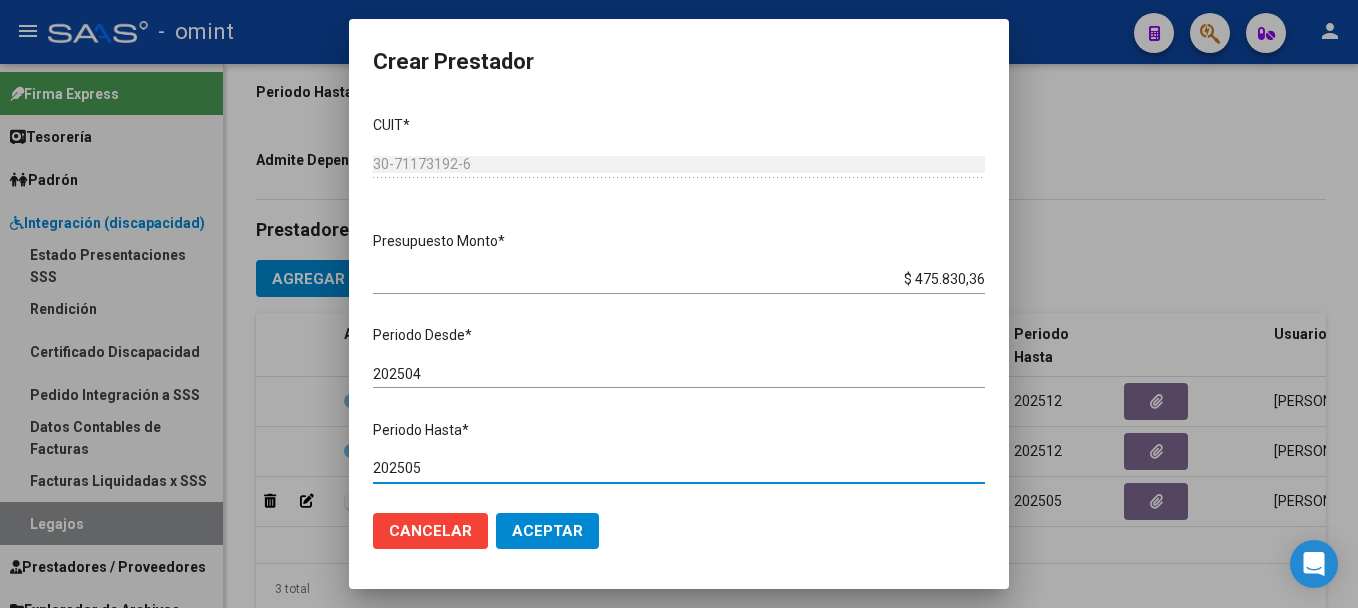 click on "202505" at bounding box center [679, 468] 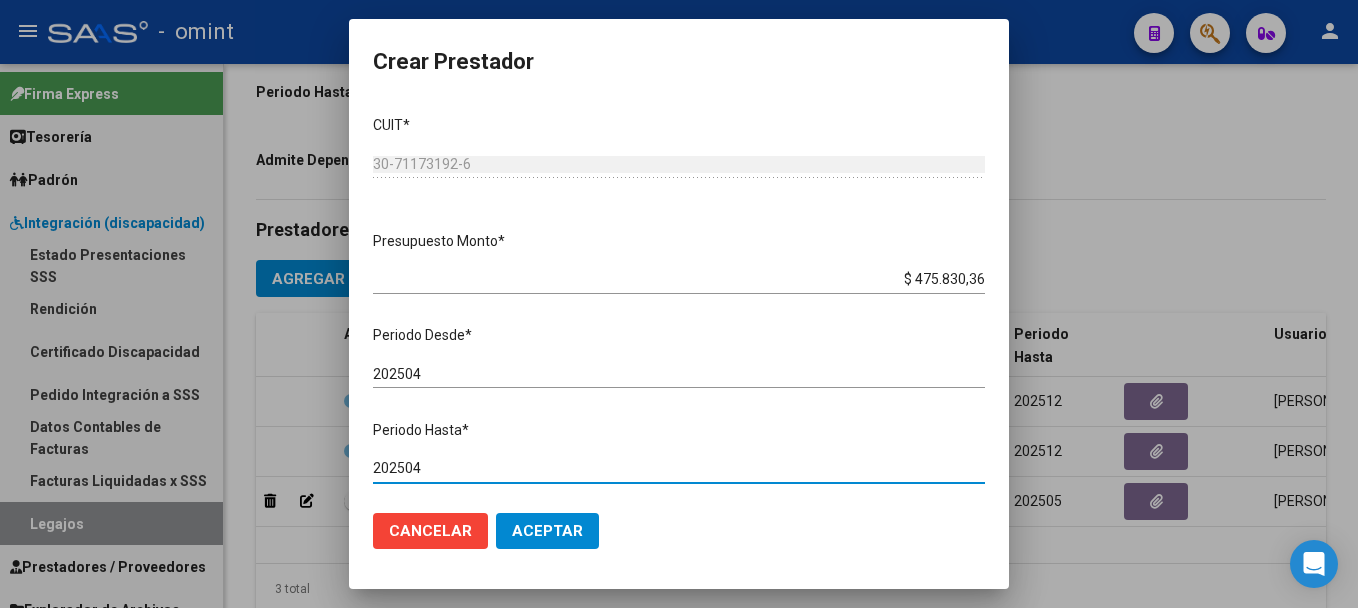 type on "202504" 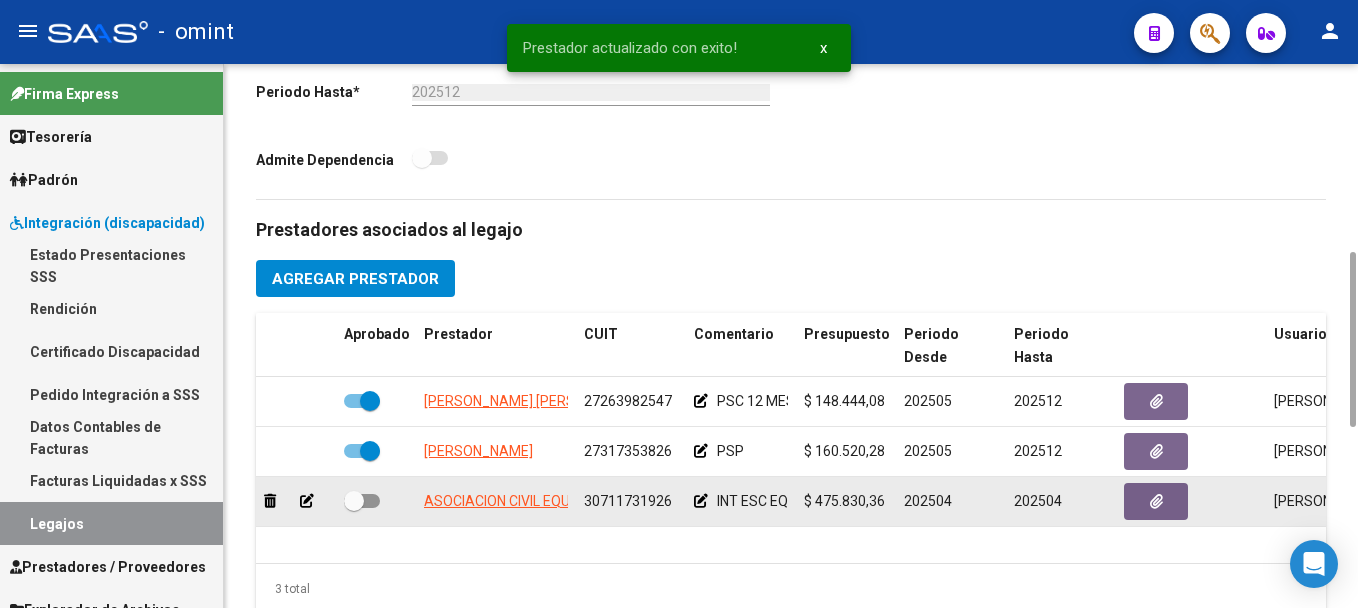 click at bounding box center [354, 501] 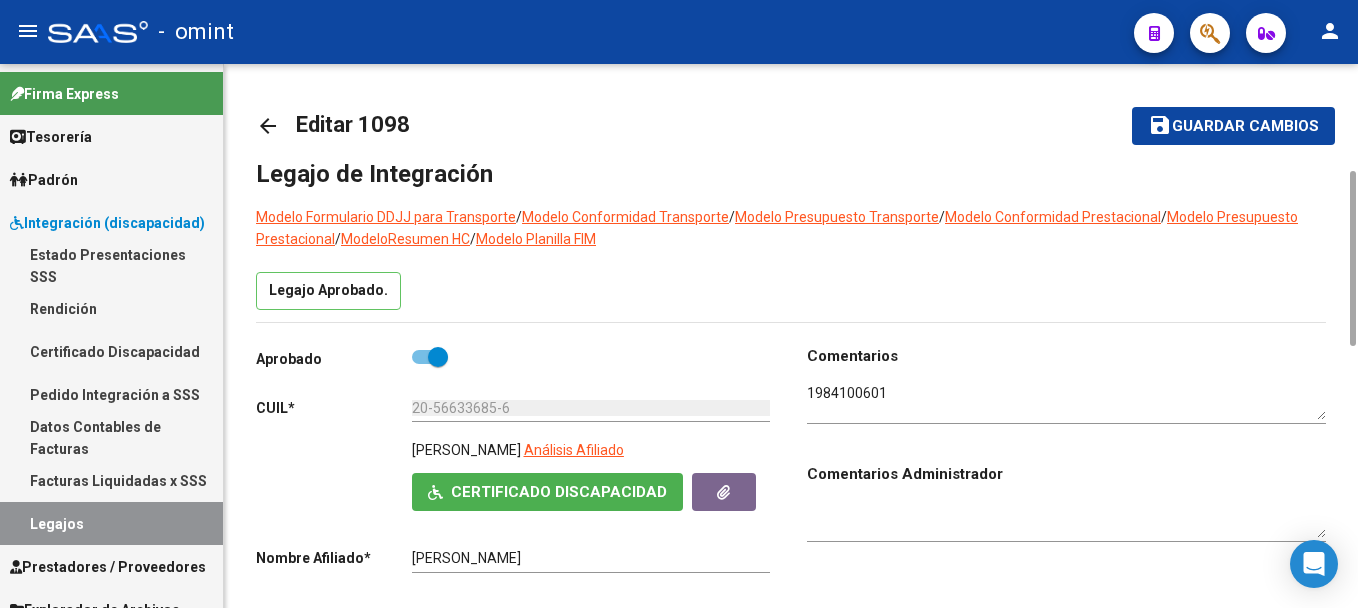 scroll, scrollTop: 0, scrollLeft: 0, axis: both 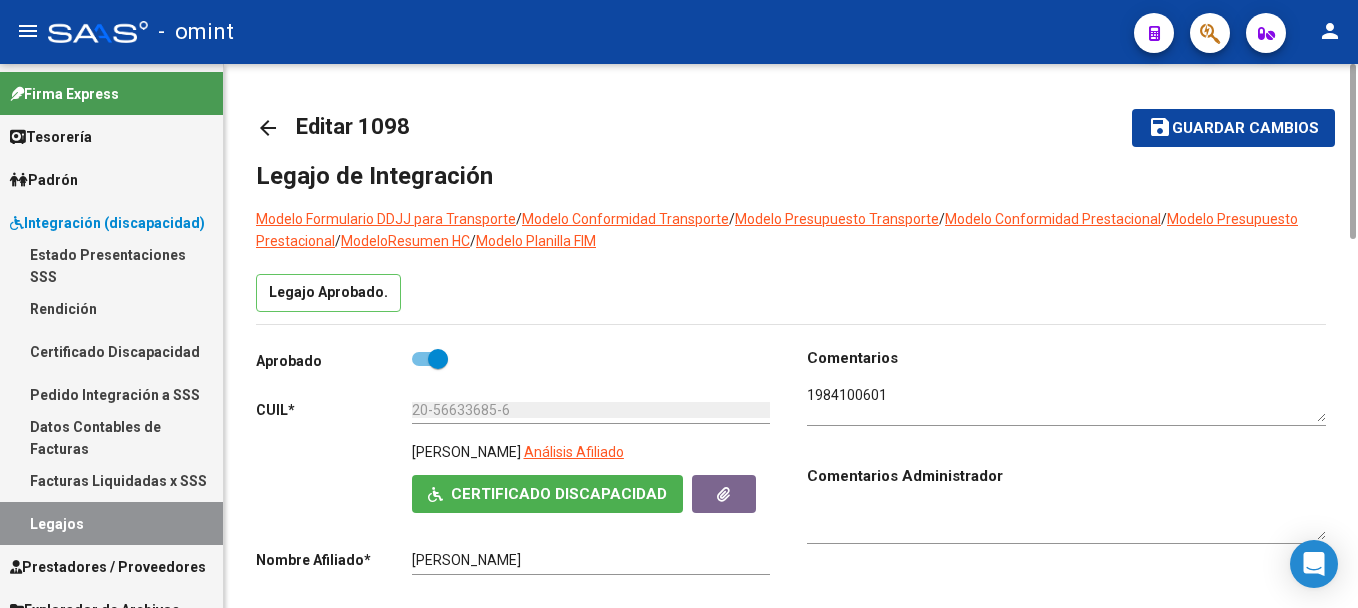drag, startPoint x: 1351, startPoint y: 313, endPoint x: 1336, endPoint y: 86, distance: 227.49506 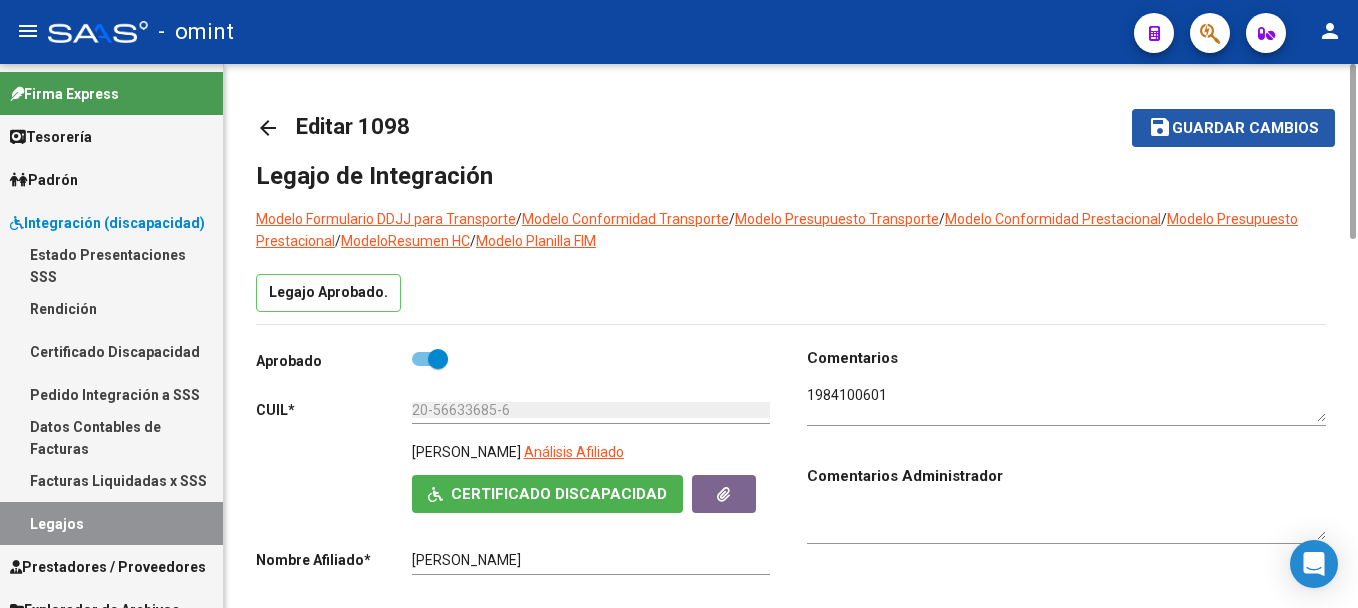 click on "Guardar cambios" 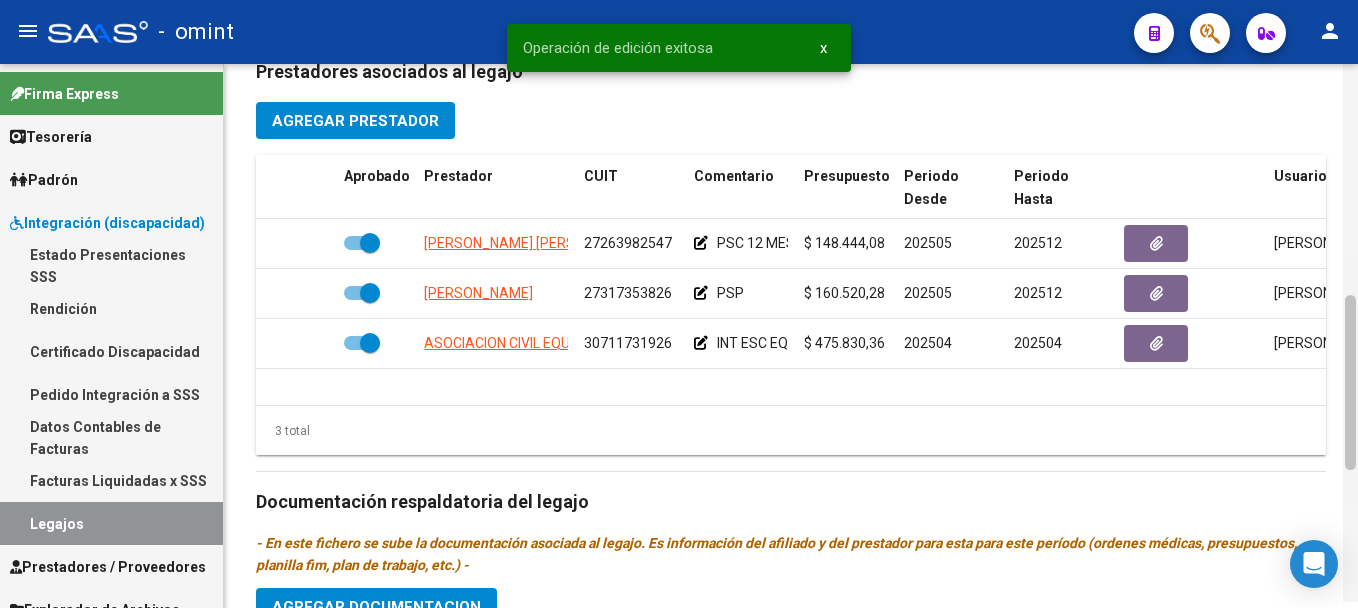 scroll, scrollTop: 748, scrollLeft: 0, axis: vertical 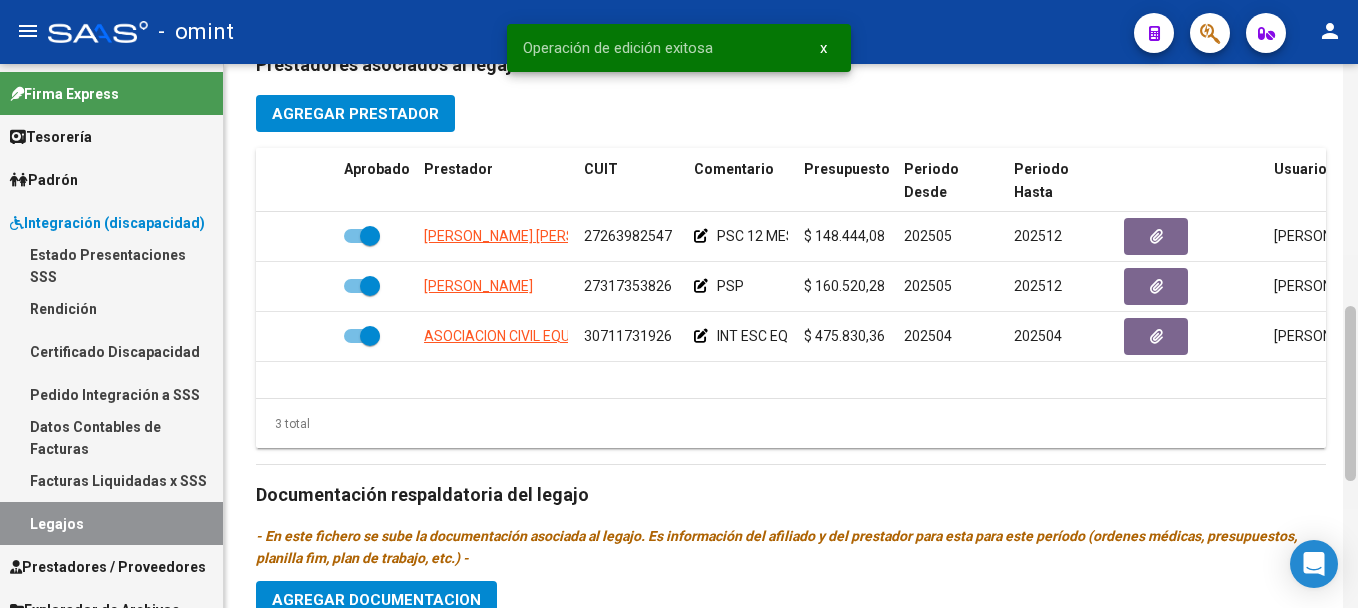 drag, startPoint x: 1352, startPoint y: 121, endPoint x: 1352, endPoint y: 363, distance: 242 